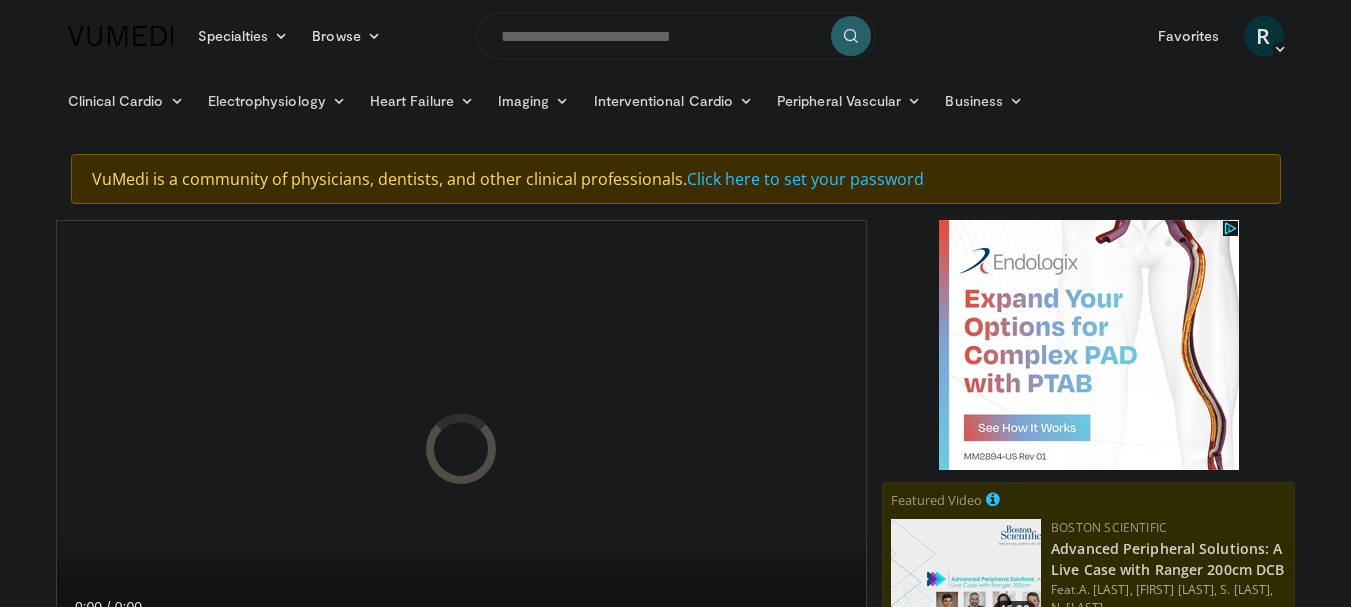 scroll, scrollTop: 0, scrollLeft: 0, axis: both 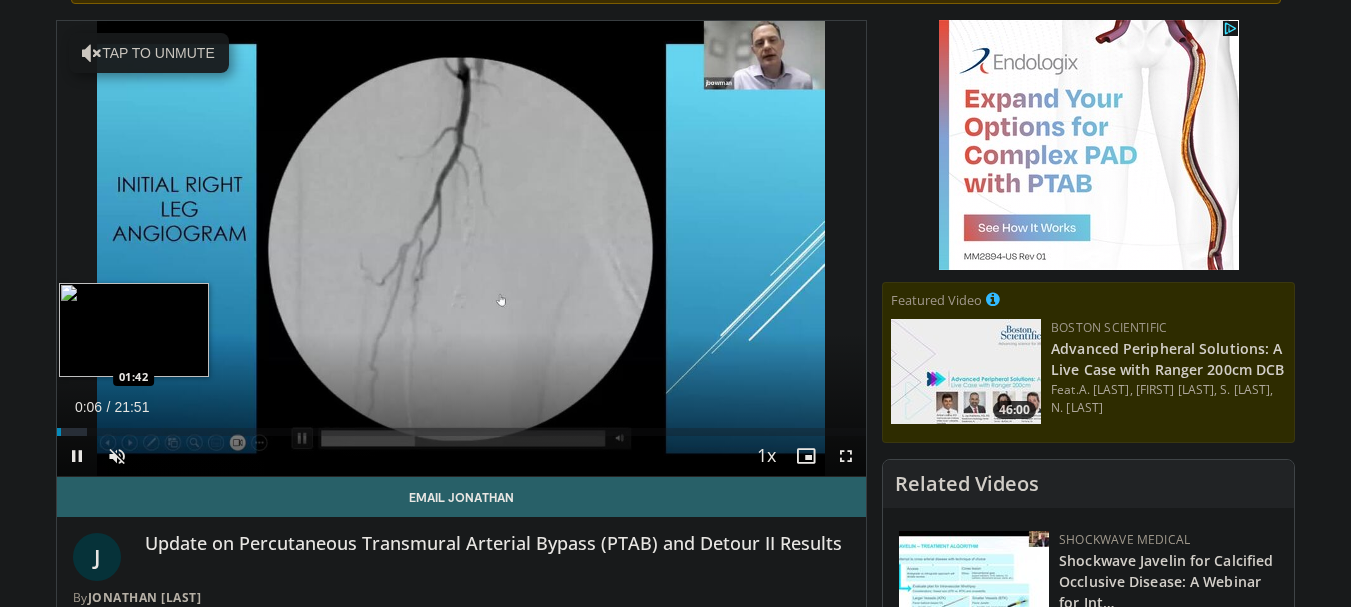 click on "Loaded :  3.80% 00:06 01:42" at bounding box center [462, 432] 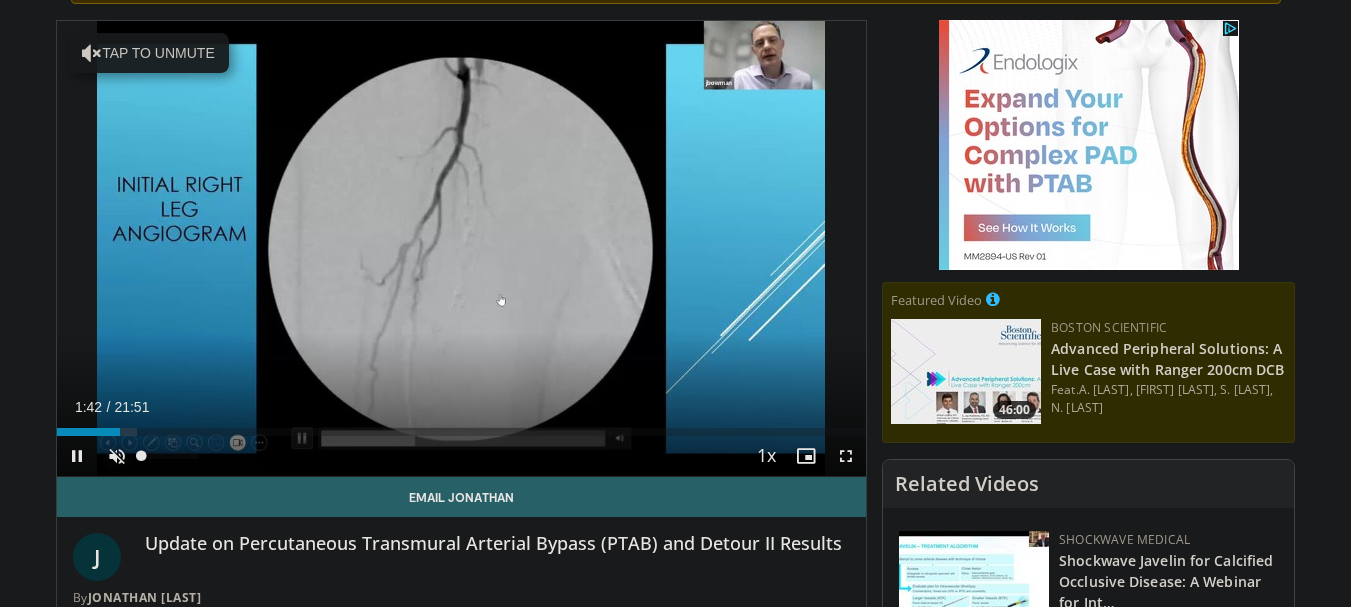 click at bounding box center (117, 456) 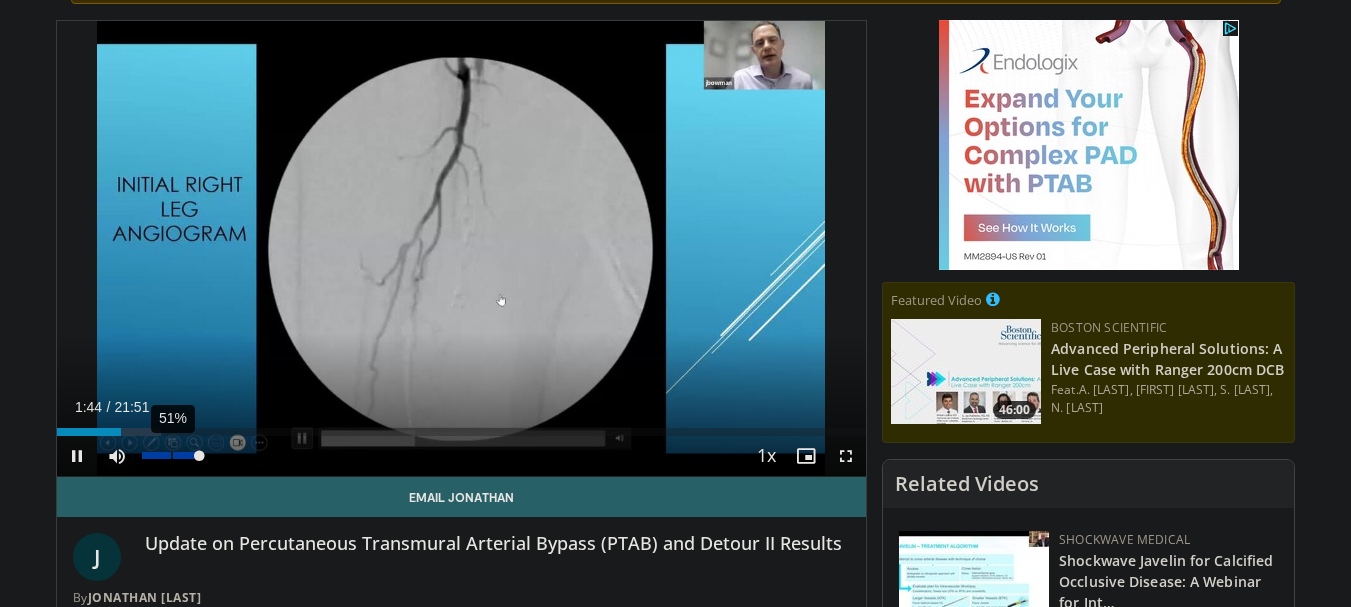 click on "51%" at bounding box center [170, 455] 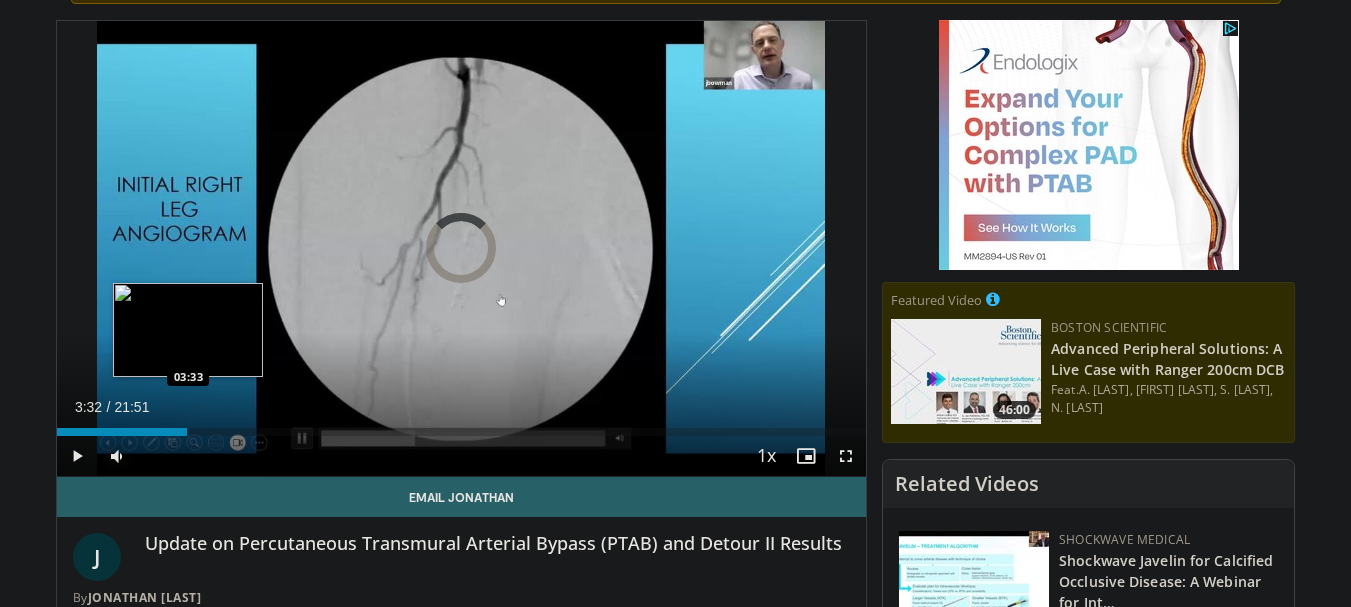 click on "Loaded :  0.00% 03:32 03:33" at bounding box center (462, 432) 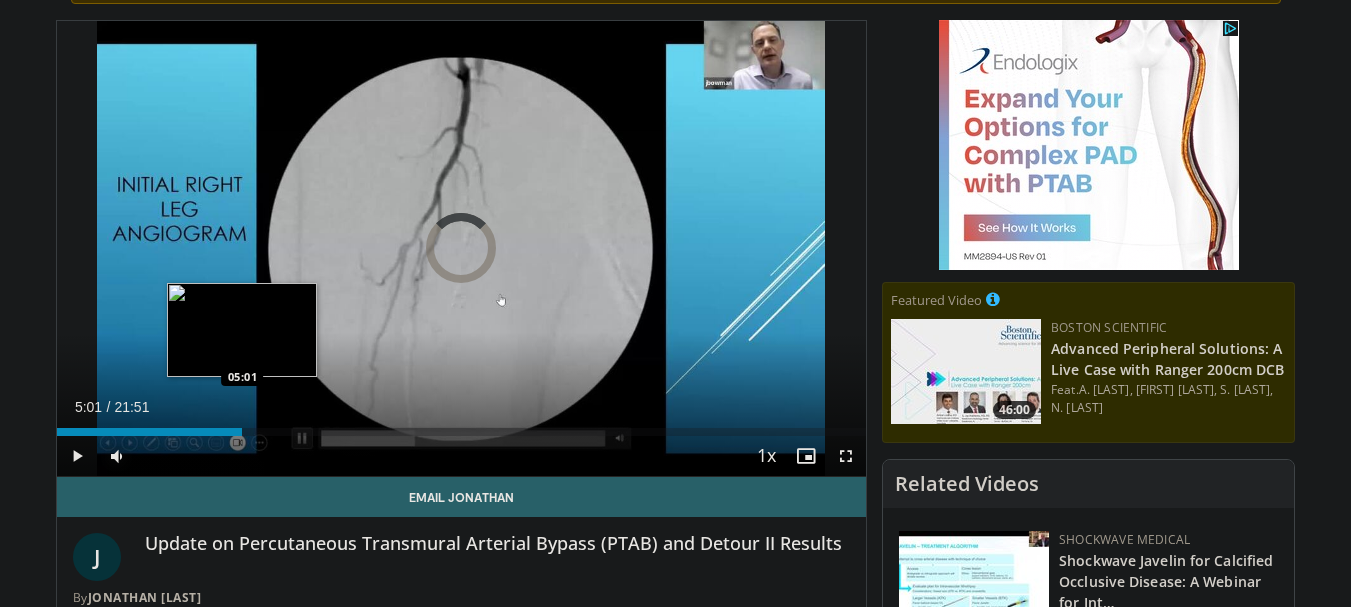 click on "Loaded :  21.31% 05:01 05:01" at bounding box center (462, 432) 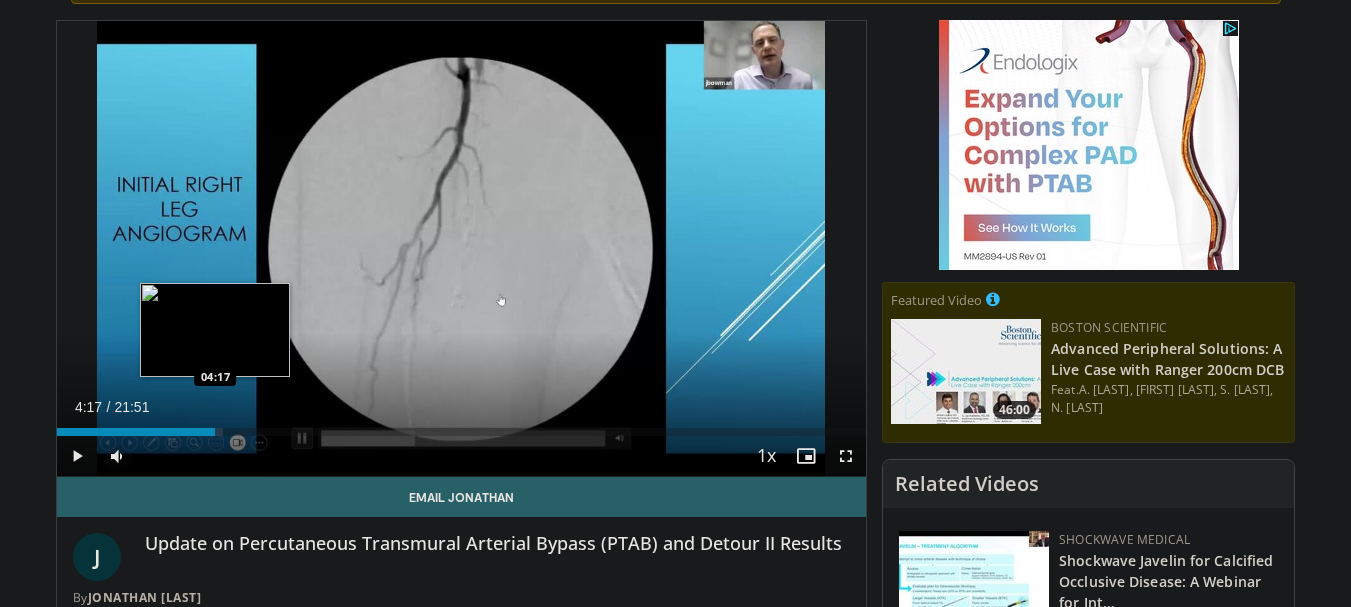 click on "Loaded :  20.58% 04:17 04:17" at bounding box center (462, 426) 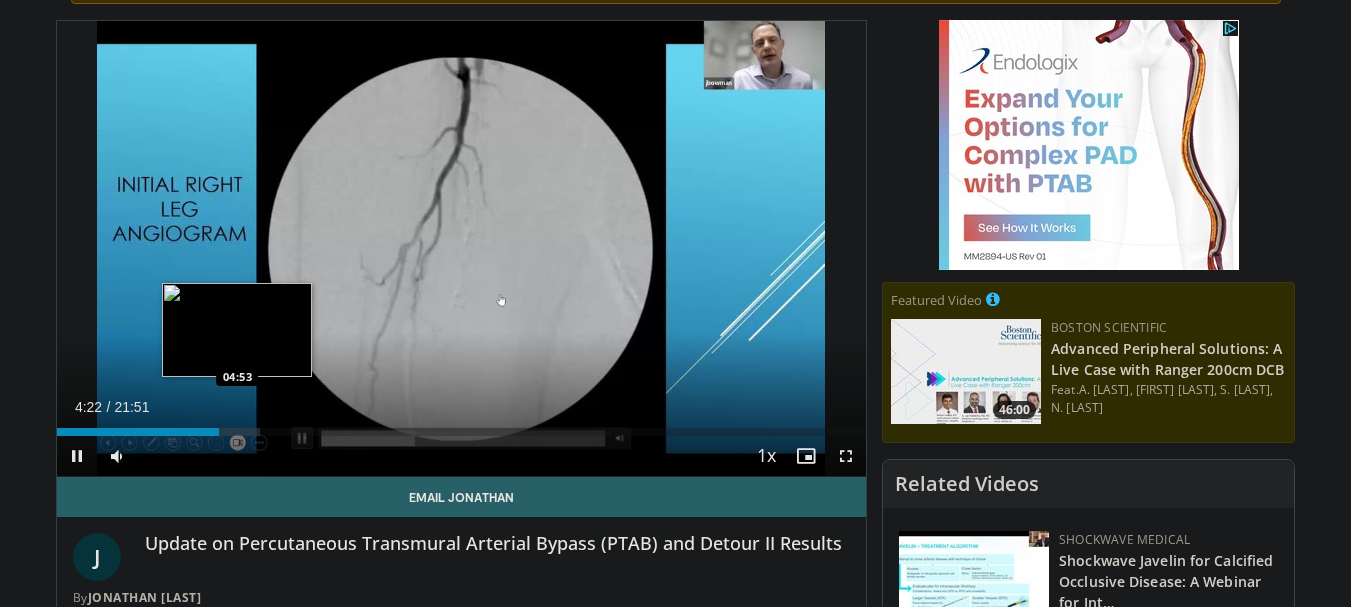 click on "Loaded :  25.11% 04:22 04:53" at bounding box center [462, 426] 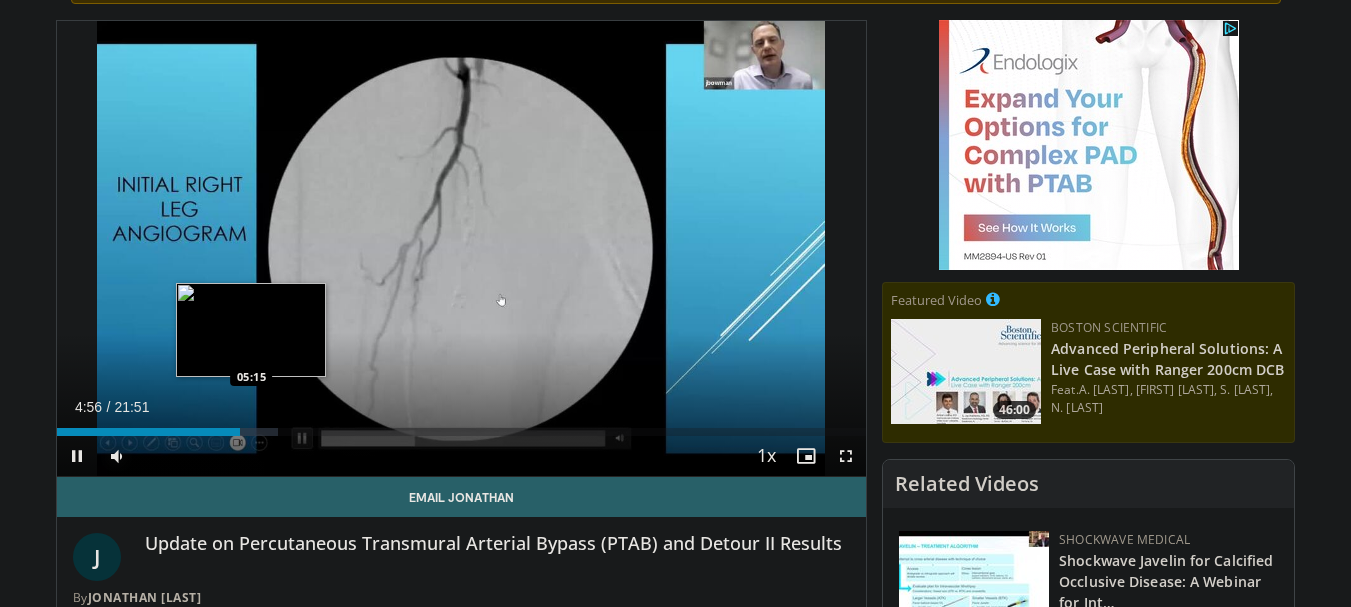 click on "Loaded :  27.40% 04:56 05:15" at bounding box center (462, 426) 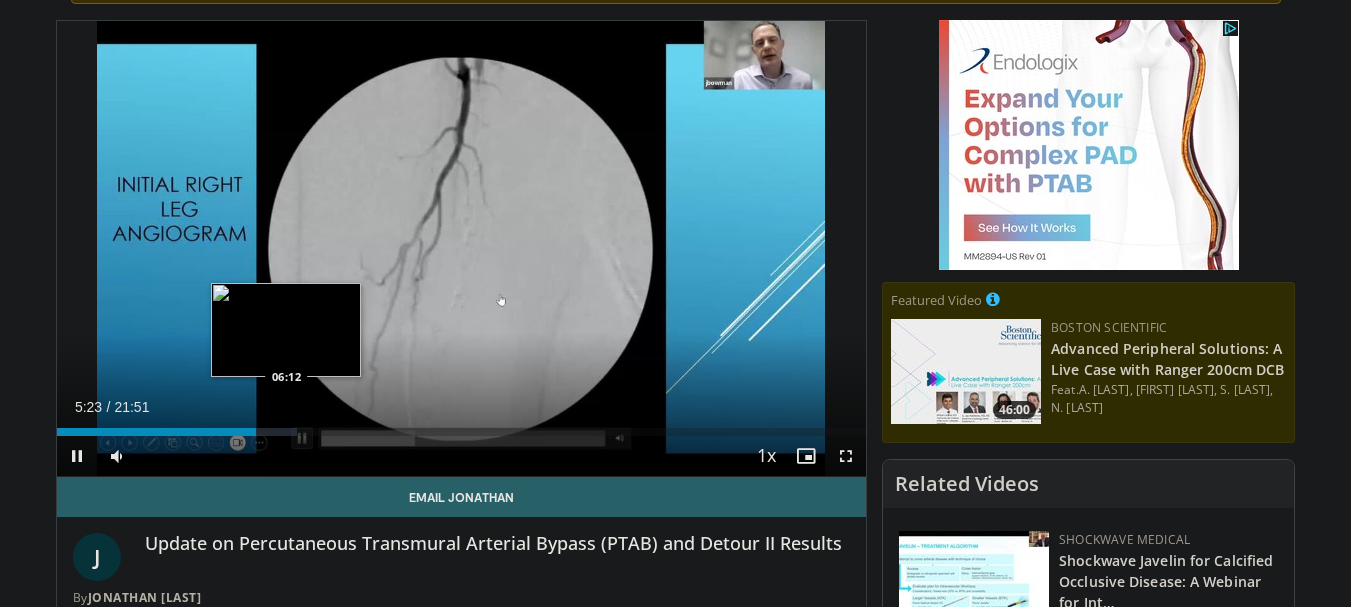 click on "**********" at bounding box center (462, 249) 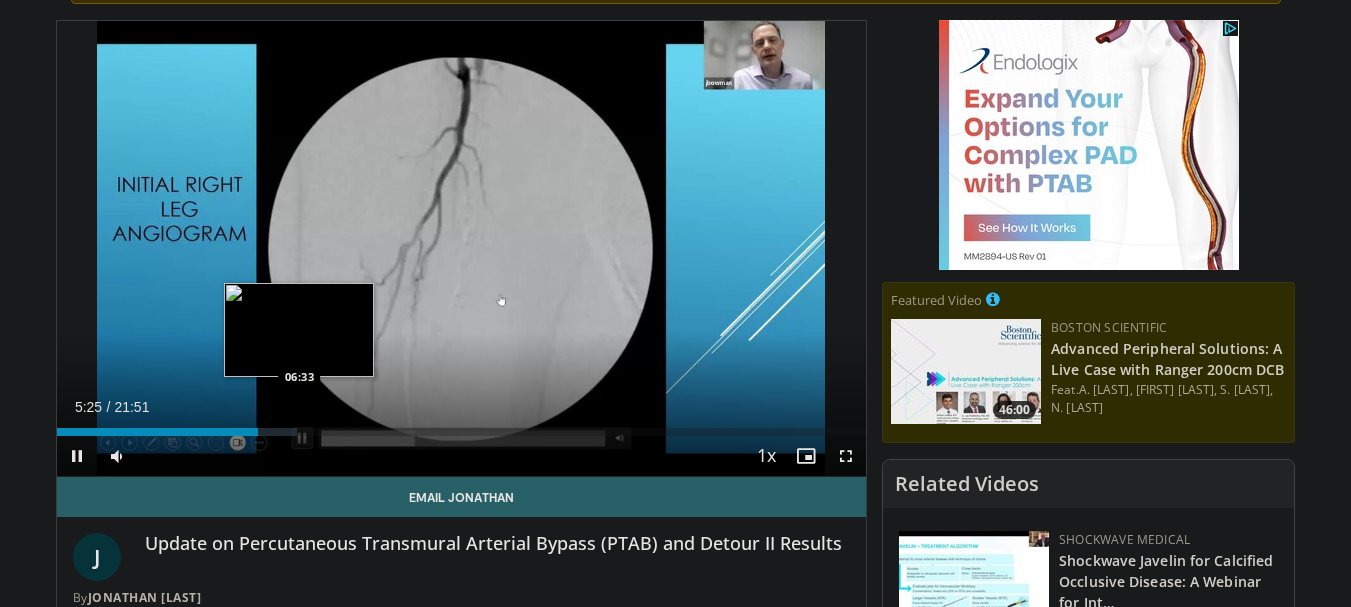 click on "Loaded :  29.68% 05:26 06:33" at bounding box center (462, 432) 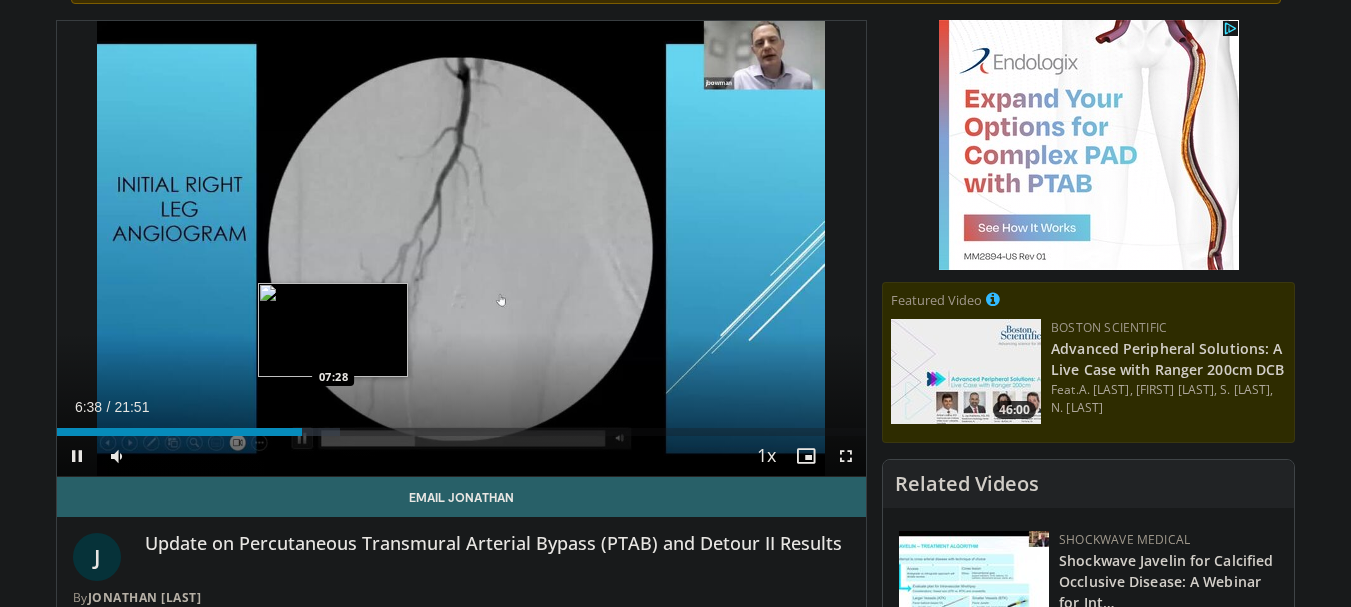 click at bounding box center [318, 432] 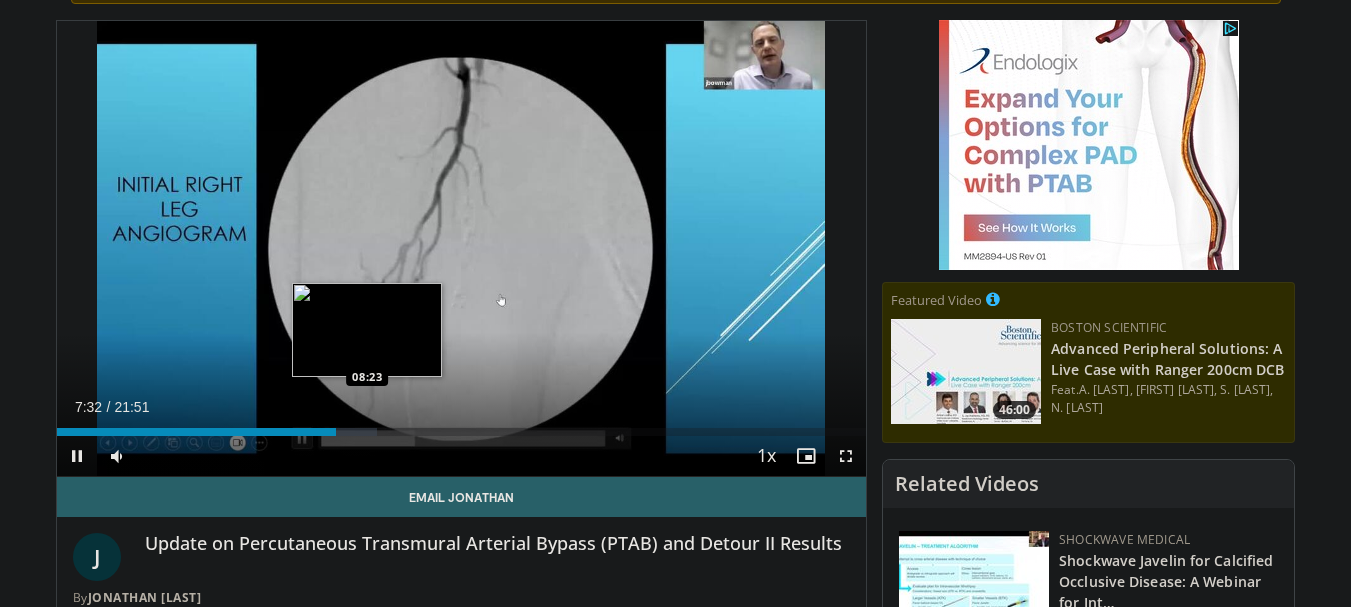 click at bounding box center (347, 432) 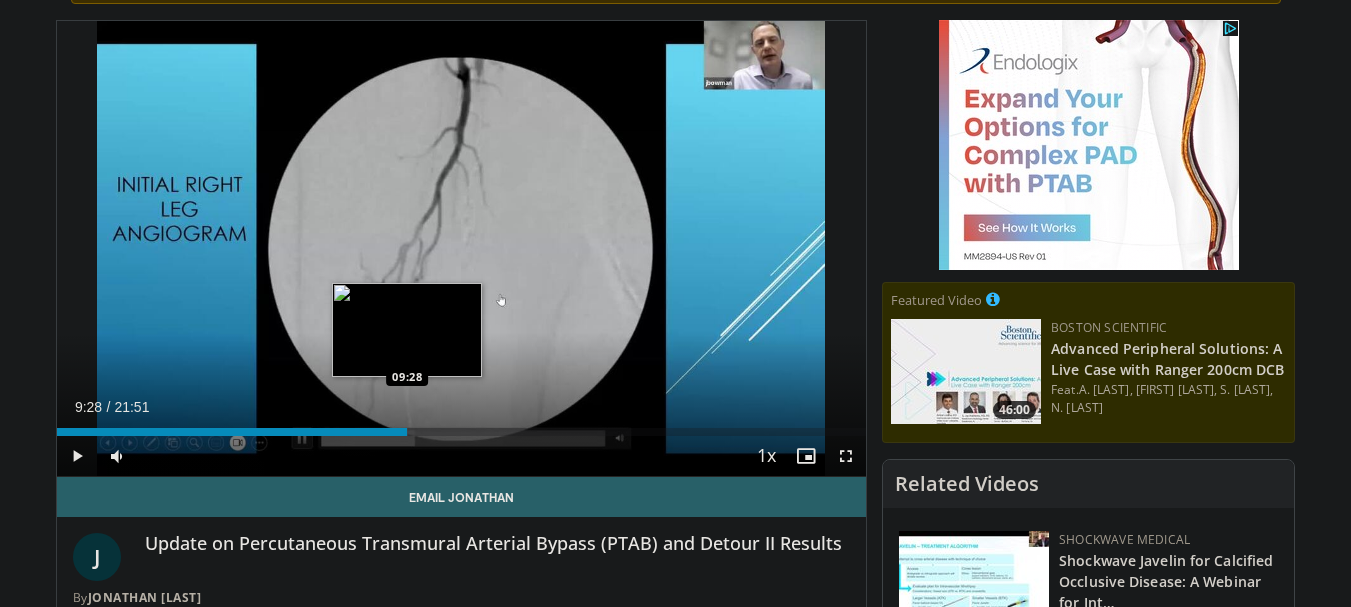 click on "Loaded :  43.38% 08:24 09:28" at bounding box center (462, 432) 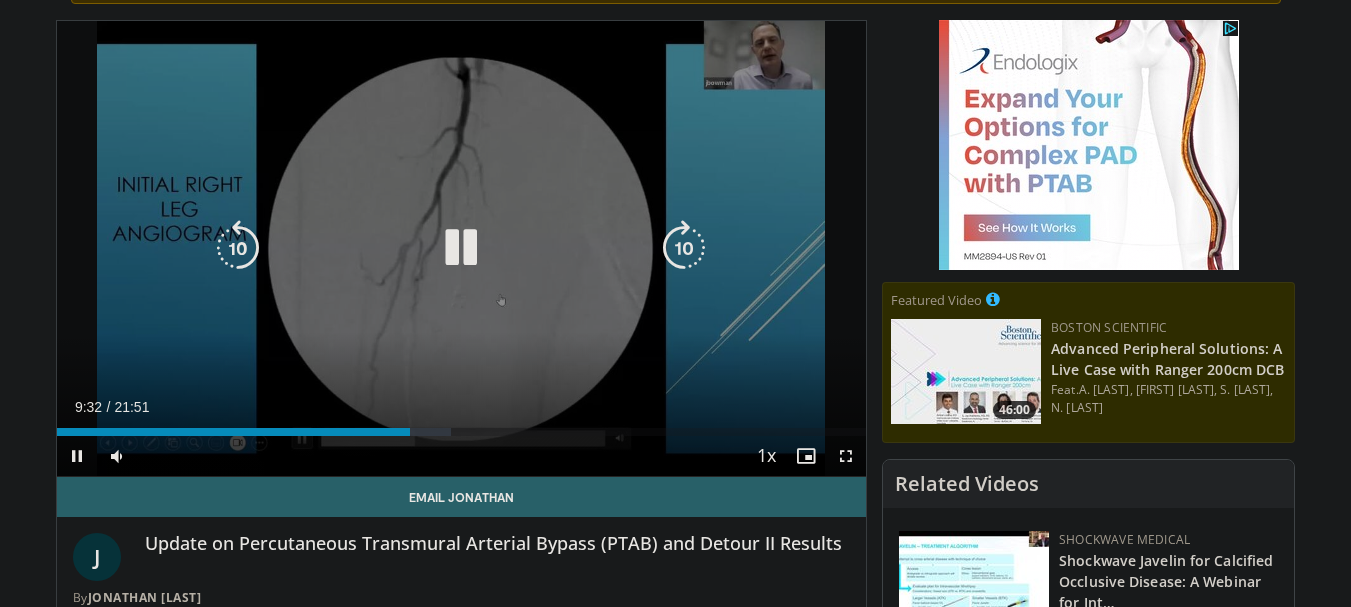 click on "Loaded :  48.71% 09:32 09:28" at bounding box center (462, 426) 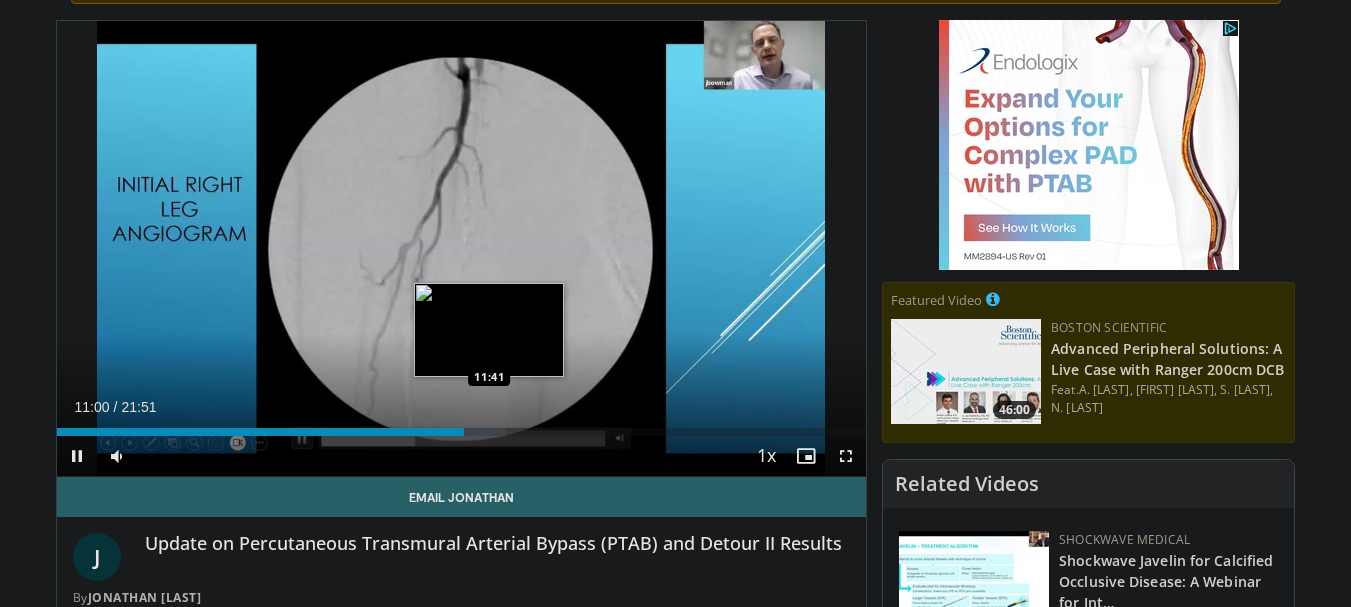 click at bounding box center (482, 432) 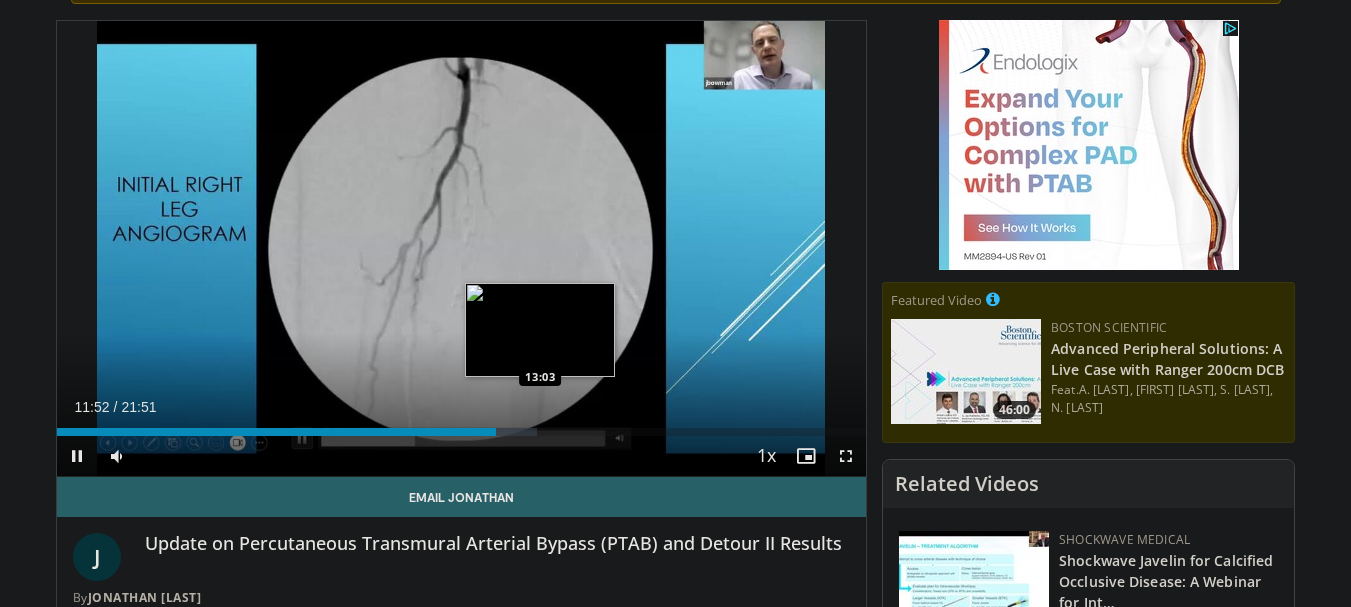 click on "Loaded :  59.36% 11:52 13:03" at bounding box center (462, 432) 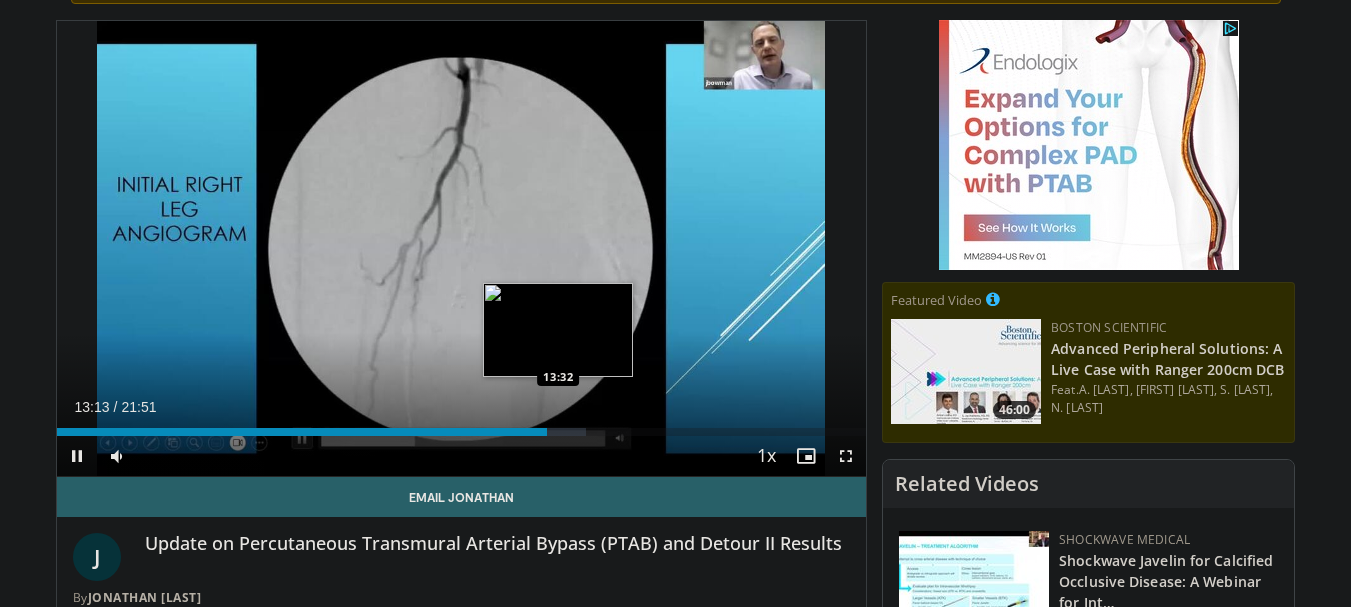 click on "Loaded :  65.45% 13:13 13:32" at bounding box center (462, 426) 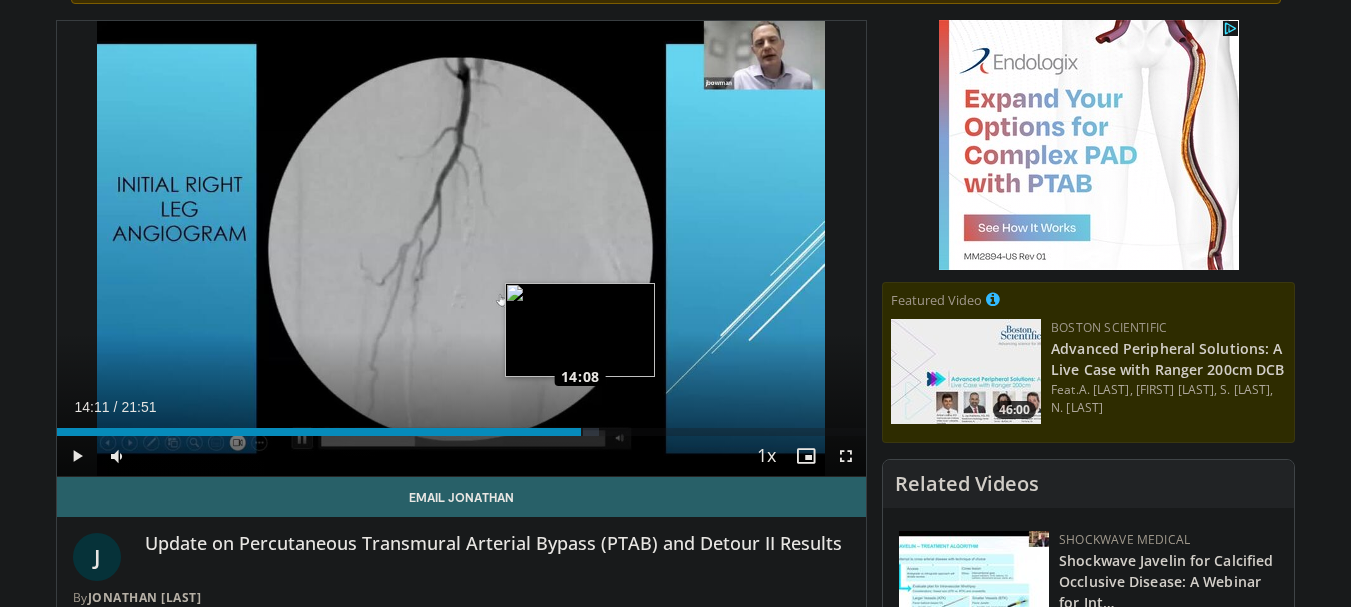 click on "Loaded :  66.97% 14:11 14:08" at bounding box center [462, 432] 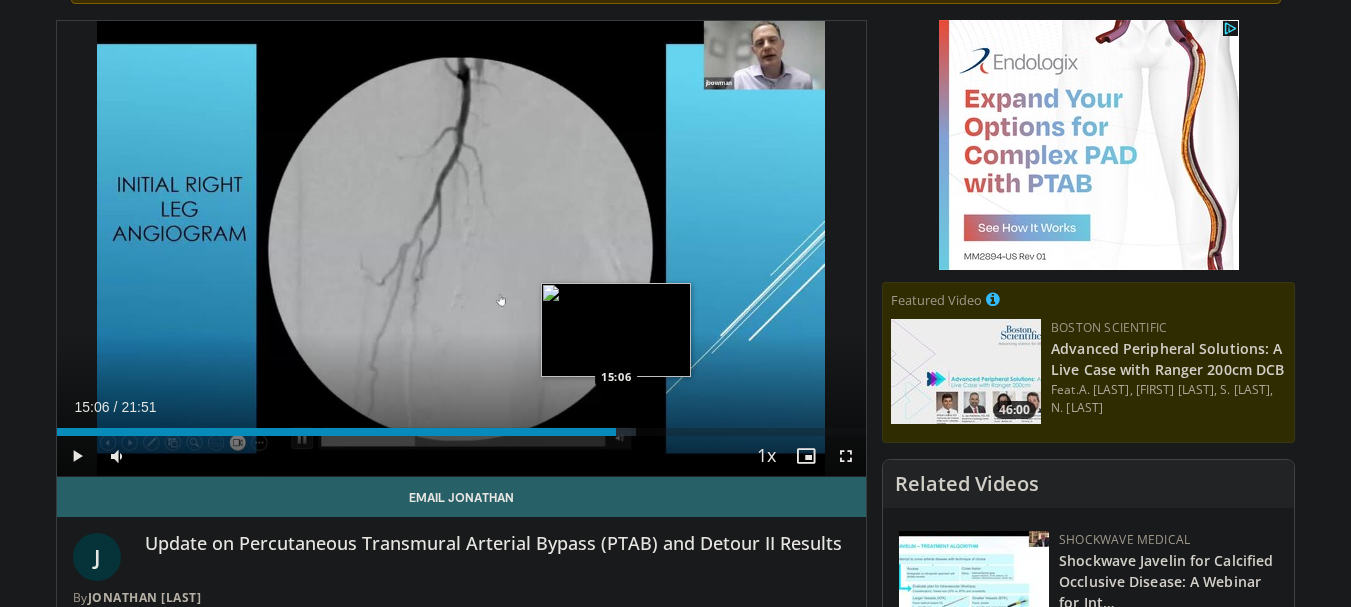 click on "Loaded :  71.54% 15:06 15:06" at bounding box center [462, 432] 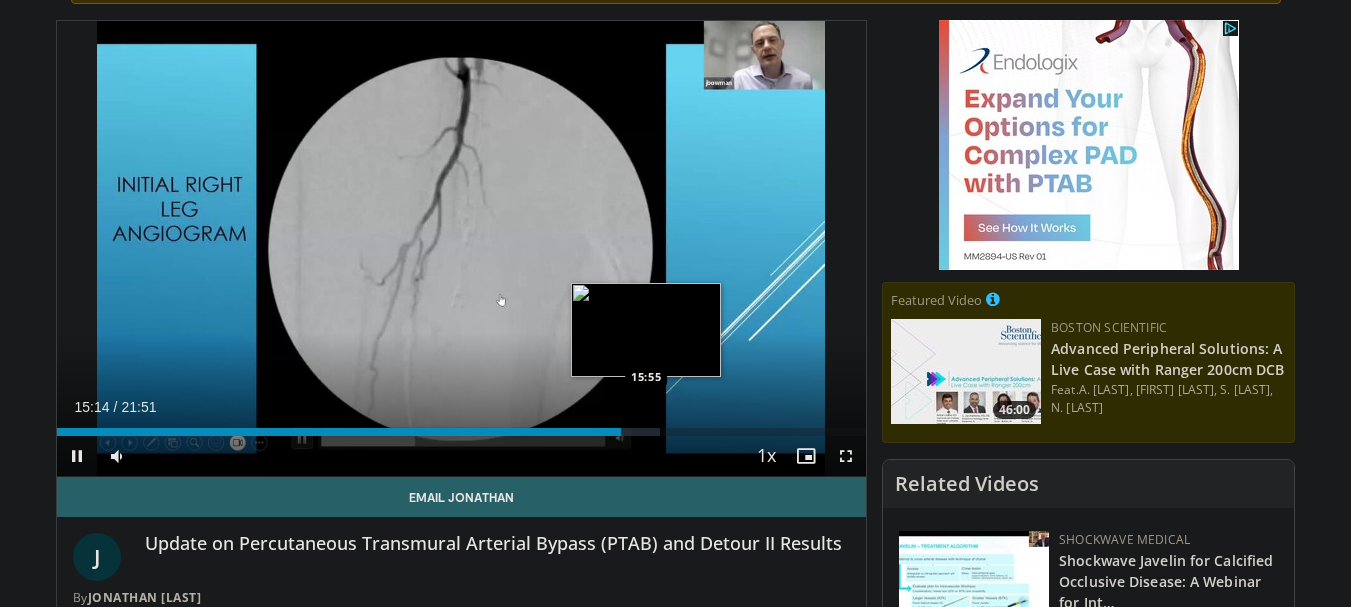 click at bounding box center (630, 432) 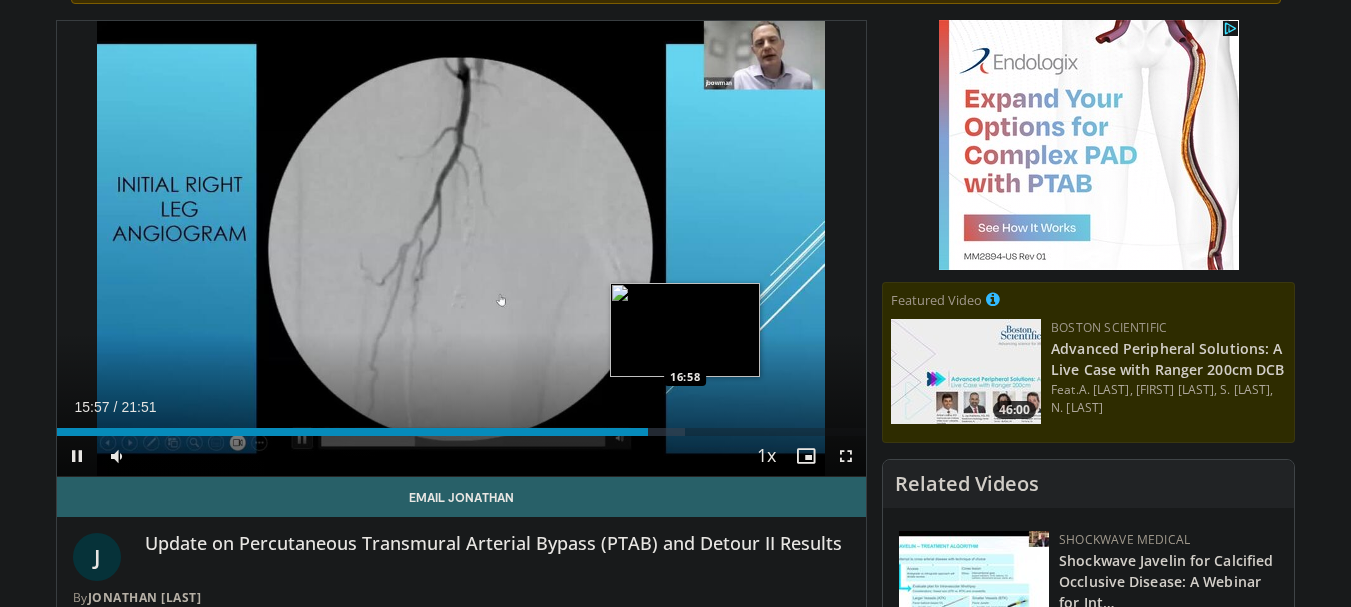click on "Loaded :  77.63% 15:57 16:58" at bounding box center (462, 432) 